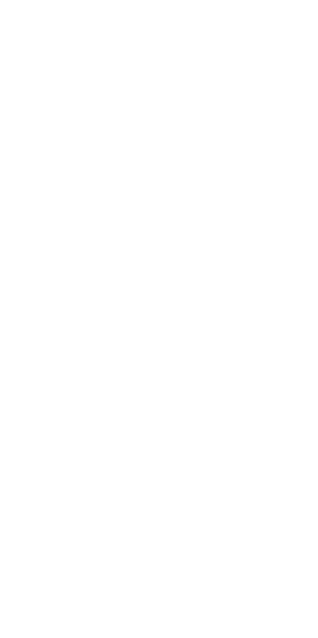 scroll, scrollTop: 0, scrollLeft: 0, axis: both 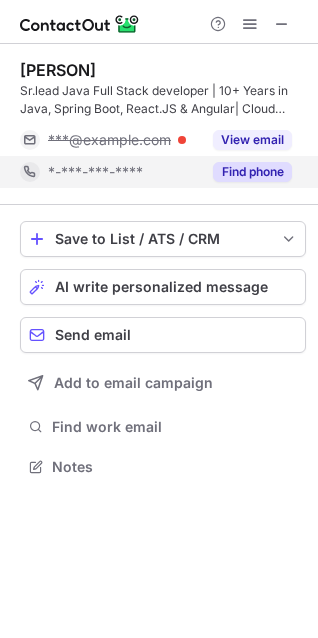 click on "Find phone" at bounding box center [252, 172] 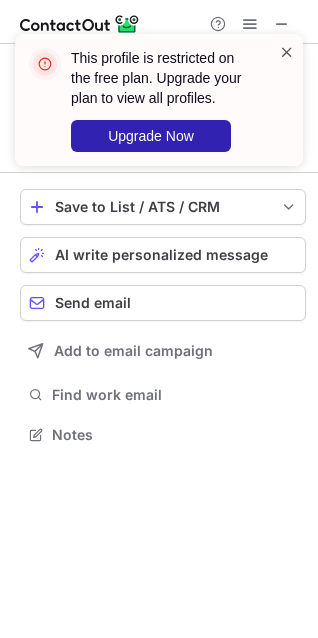 scroll, scrollTop: 389, scrollLeft: 318, axis: both 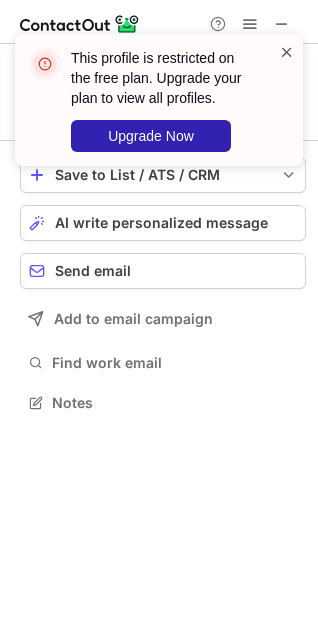 click at bounding box center [287, 52] 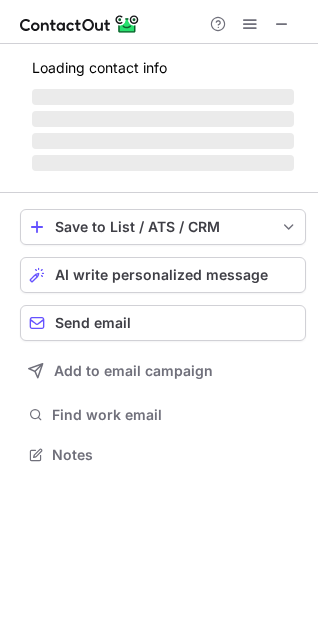 scroll, scrollTop: 441, scrollLeft: 318, axis: both 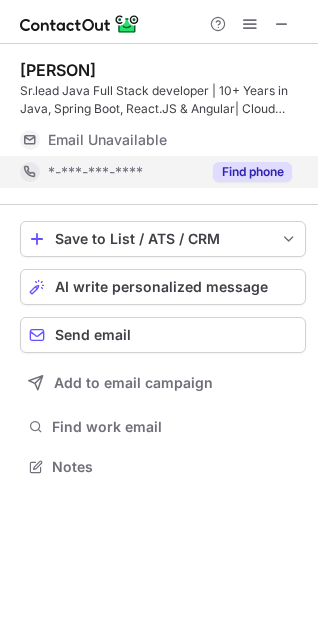 click on "Find phone" at bounding box center (252, 172) 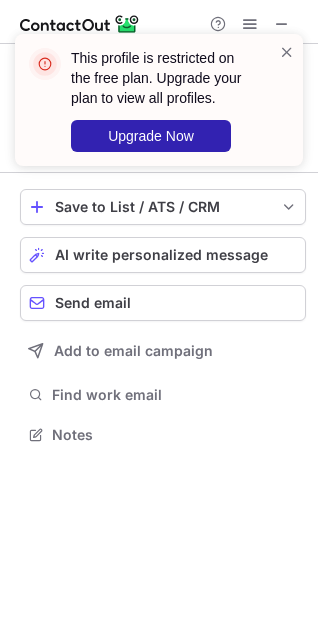 scroll, scrollTop: 421, scrollLeft: 318, axis: both 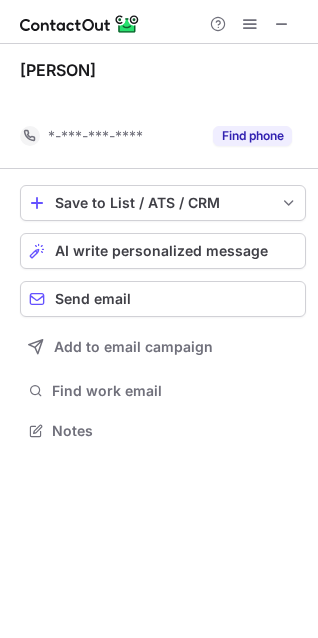 click on "Save to List / ATS / CRM List Select Lever Connect Greenhouse Connect Salesforce Connect Hubspot Connect Bullhorn Connect Zapier (100+ Applications) Connect Request a new integration AI write personalized message Send email Add to email campaign Find work email Notes" at bounding box center [163, 315] 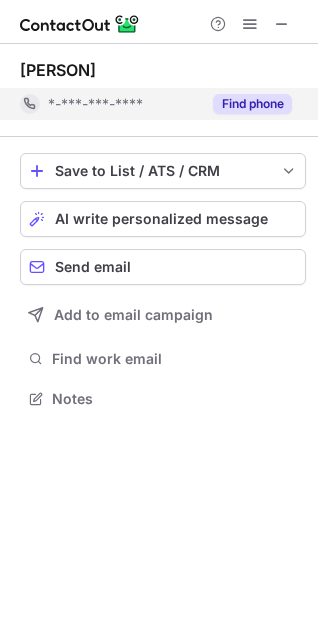 click on "Find phone" at bounding box center [252, 104] 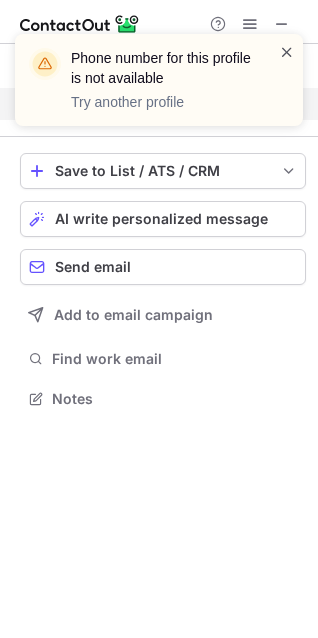 click at bounding box center (287, 52) 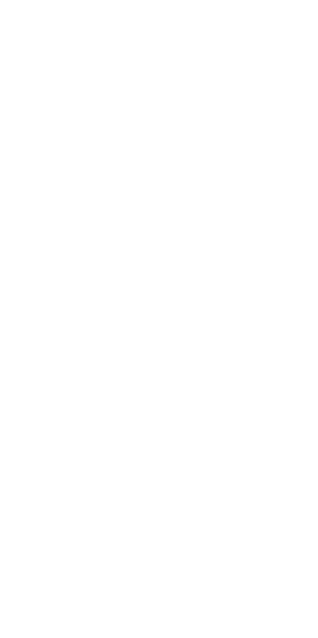 scroll, scrollTop: 0, scrollLeft: 0, axis: both 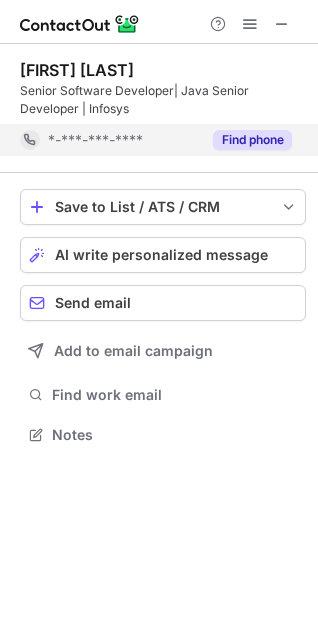 click on "Find phone" at bounding box center [252, 140] 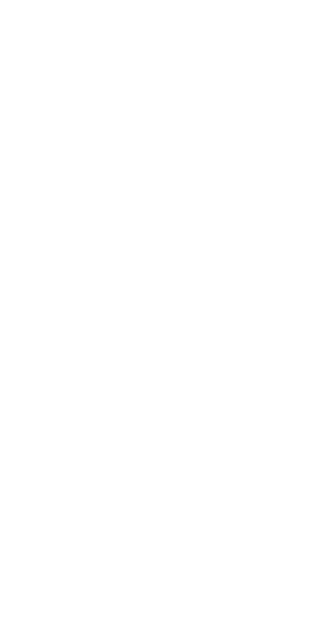 scroll, scrollTop: 0, scrollLeft: 0, axis: both 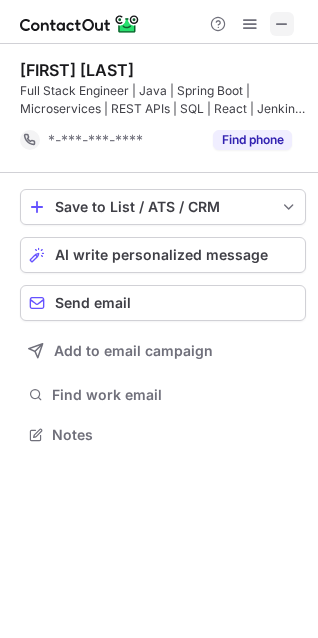 click at bounding box center [282, 24] 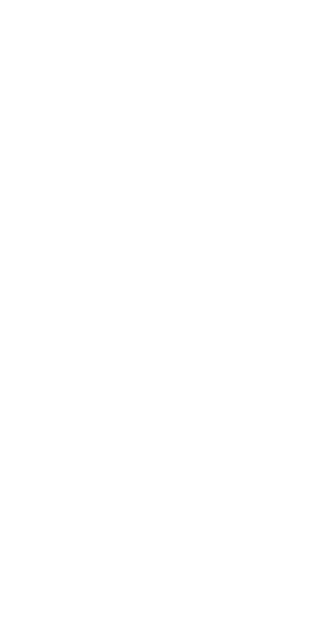 scroll, scrollTop: 0, scrollLeft: 0, axis: both 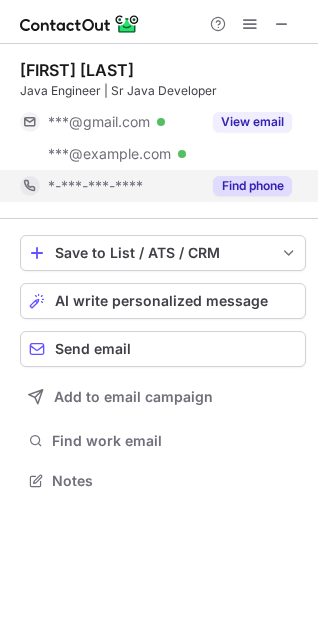 click on "Find phone" at bounding box center (252, 186) 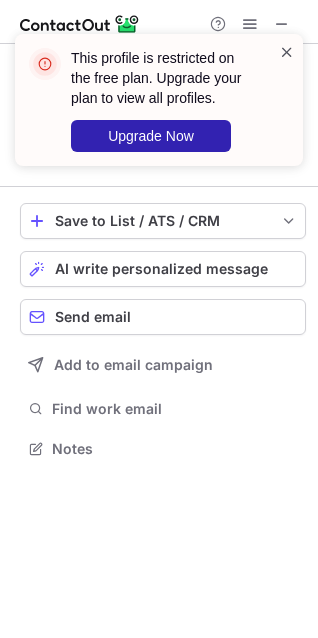 scroll, scrollTop: 435, scrollLeft: 318, axis: both 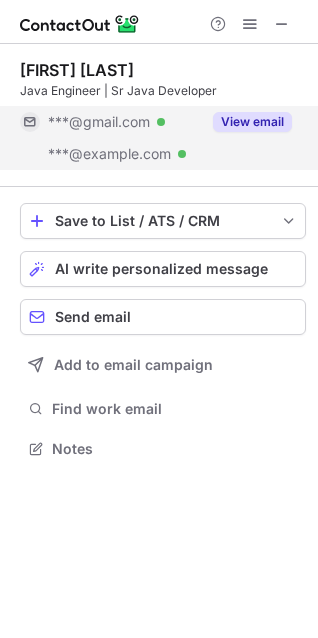 click on "View email" at bounding box center [252, 122] 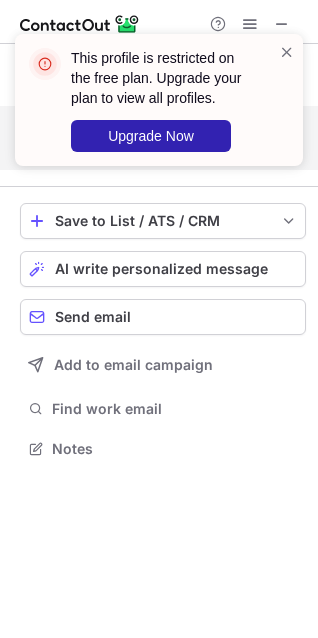 click on "This profile is restricted on the free plan. Upgrade your plan to view all profiles." at bounding box center [163, 78] 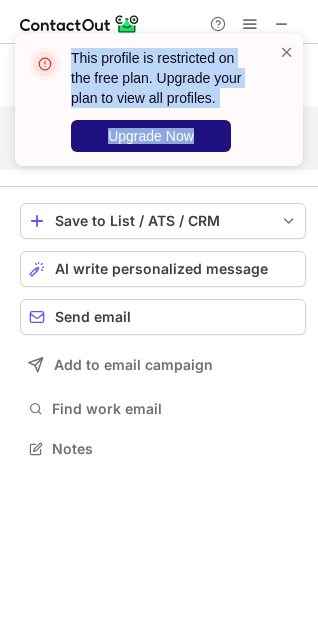 drag, startPoint x: 76, startPoint y: 56, endPoint x: 209, endPoint y: 120, distance: 147.59743 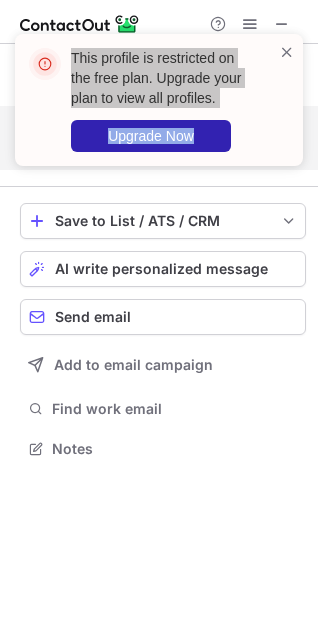 click on "This profile is restricted on the free plan. Upgrade your plan to view all profiles. Upgrade Now" at bounding box center [159, 108] 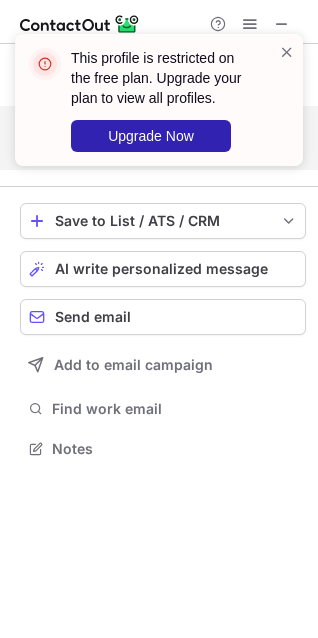click on "This profile is restricted on the free plan. Upgrade your plan to view all profiles. Upgrade Now" at bounding box center (159, 108) 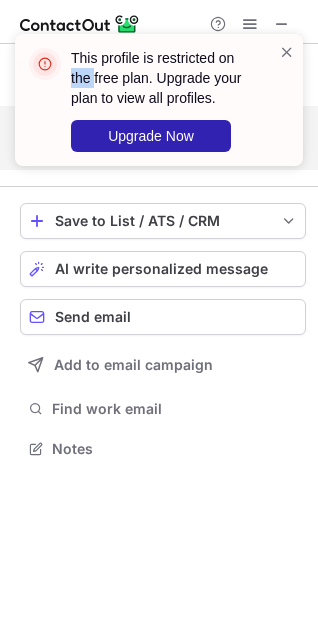 click on "This profile is restricted on the free plan. Upgrade your plan to view all profiles. Upgrade Now" at bounding box center (159, 108) 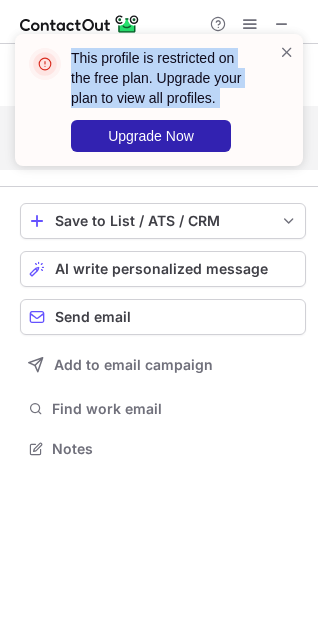click on "This profile is restricted on the free plan. Upgrade your plan to view all profiles. Upgrade Now" at bounding box center [159, 108] 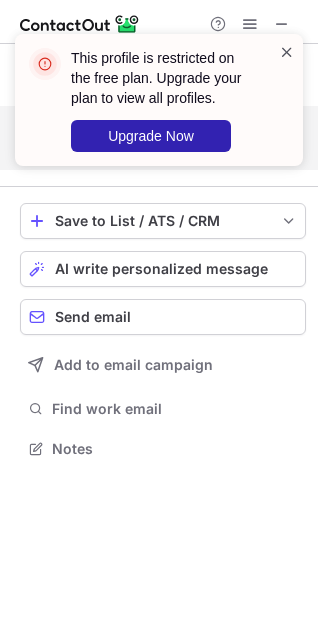 click at bounding box center (287, 52) 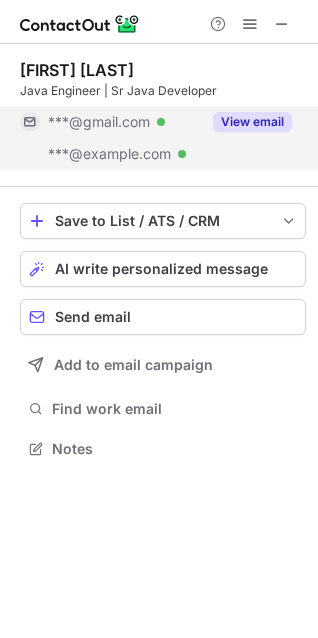 click on "This profile is restricted on the free plan. Upgrade your plan to view all profiles. Upgrade Now" at bounding box center [159, 108] 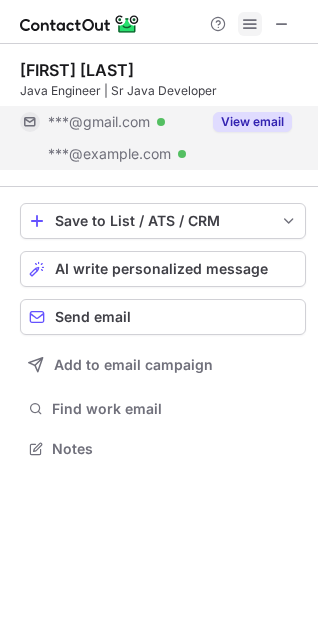 click at bounding box center [250, 24] 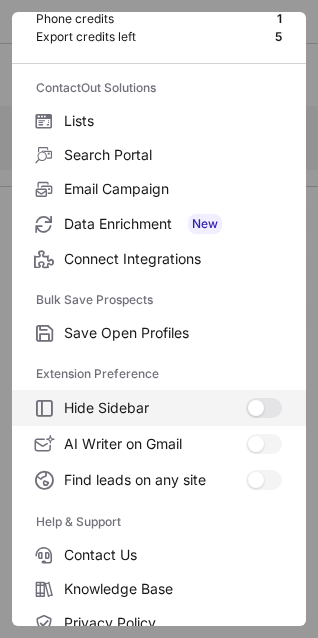 scroll, scrollTop: 195, scrollLeft: 0, axis: vertical 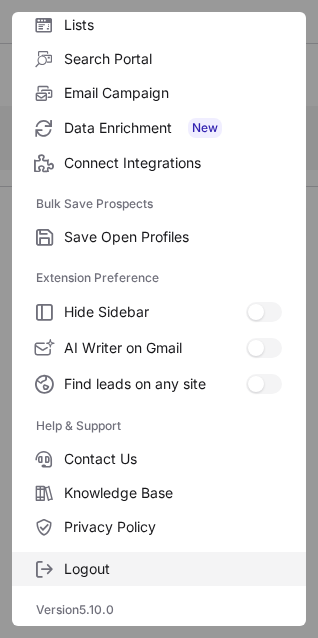 click on "Logout" at bounding box center (173, 569) 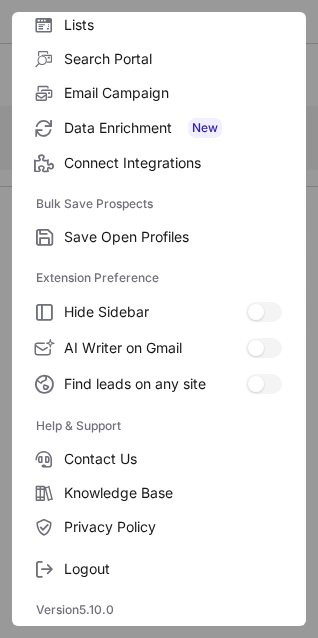 scroll, scrollTop: 357, scrollLeft: 318, axis: both 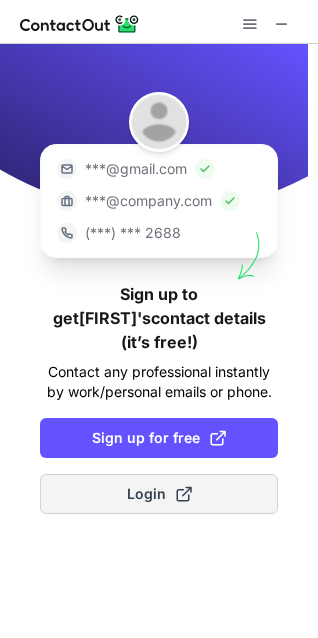click on "Login" at bounding box center [159, 494] 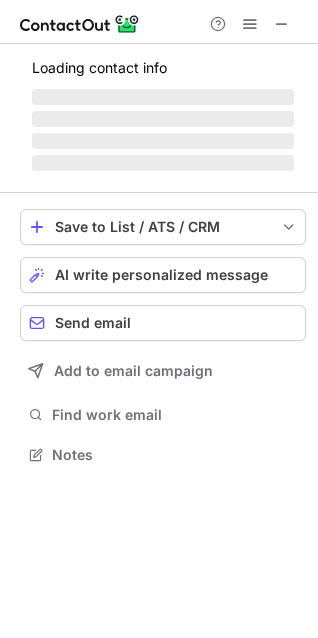 scroll, scrollTop: 10, scrollLeft: 10, axis: both 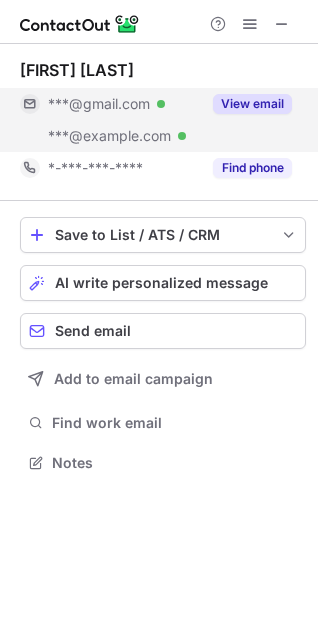 click on "View email" at bounding box center (246, 104) 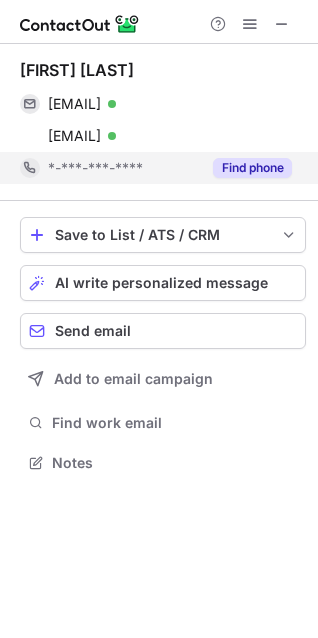 click on "Find phone" at bounding box center (252, 168) 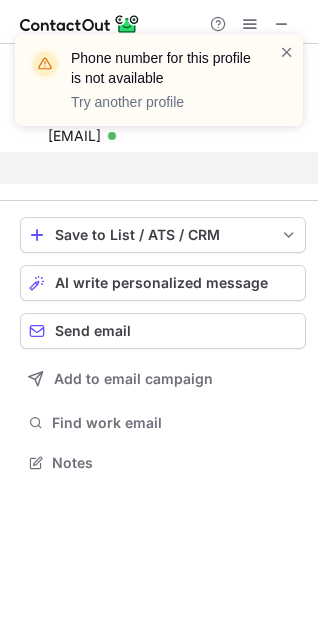 scroll, scrollTop: 417, scrollLeft: 318, axis: both 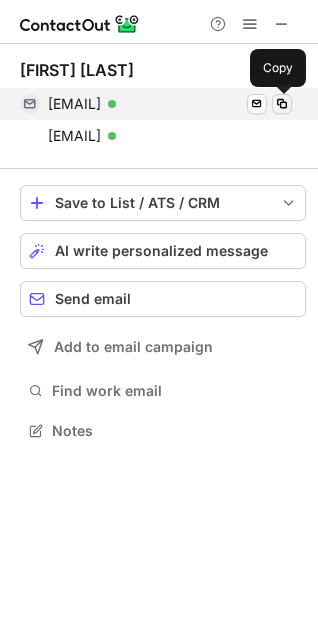 click at bounding box center [282, 104] 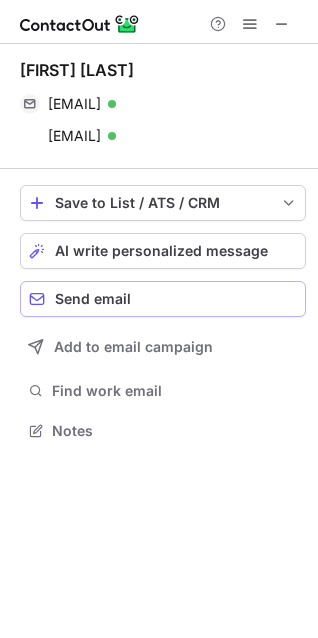 drag, startPoint x: 47, startPoint y: 374, endPoint x: 213, endPoint y: 282, distance: 189.78935 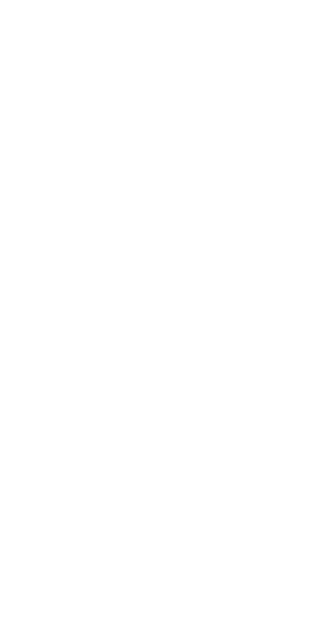 scroll, scrollTop: 0, scrollLeft: 0, axis: both 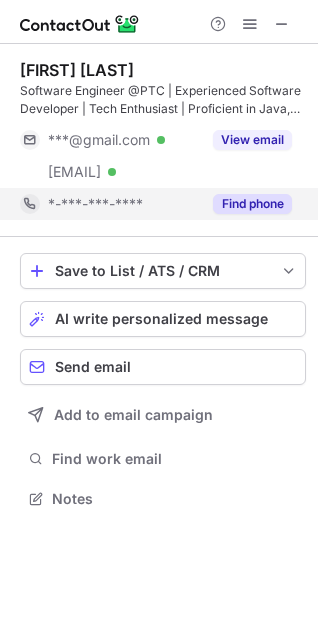 drag, startPoint x: 274, startPoint y: 200, endPoint x: 249, endPoint y: 193, distance: 25.96151 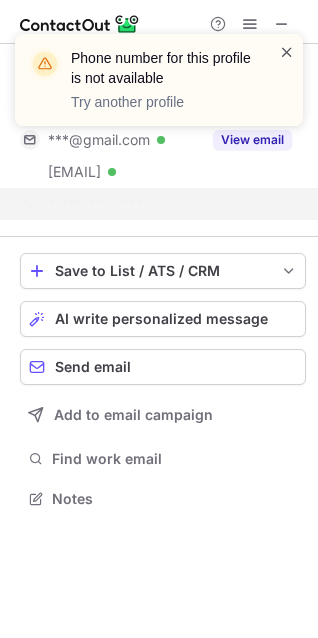click at bounding box center [287, 52] 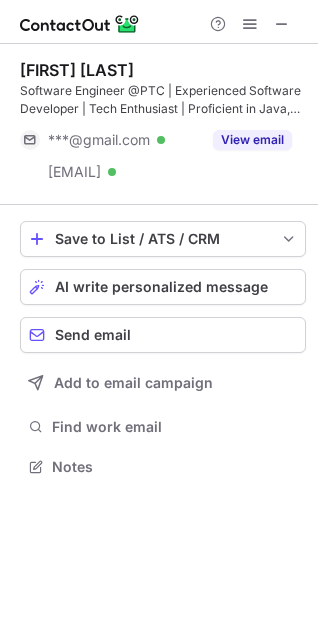 scroll, scrollTop: 453, scrollLeft: 318, axis: both 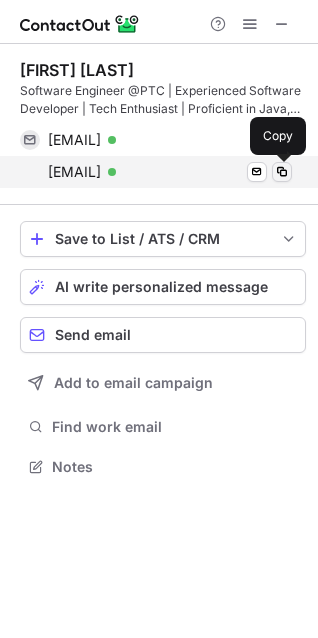 click at bounding box center [282, 172] 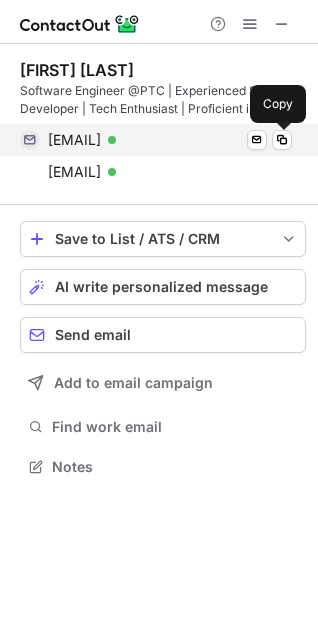 drag, startPoint x: 278, startPoint y: 140, endPoint x: 310, endPoint y: 149, distance: 33.24154 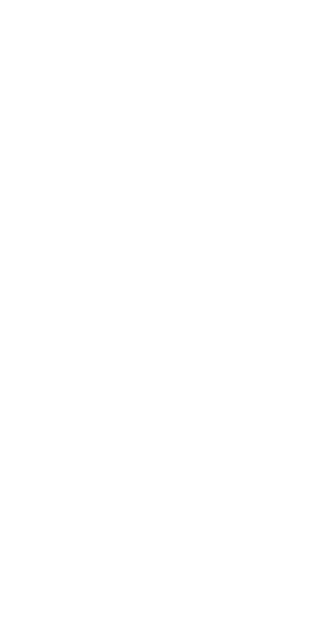 scroll, scrollTop: 0, scrollLeft: 0, axis: both 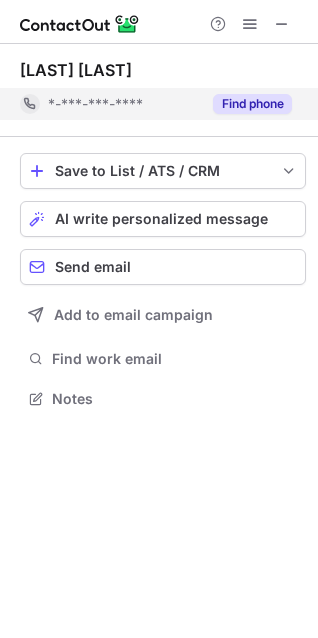 click on "Find phone" at bounding box center [252, 104] 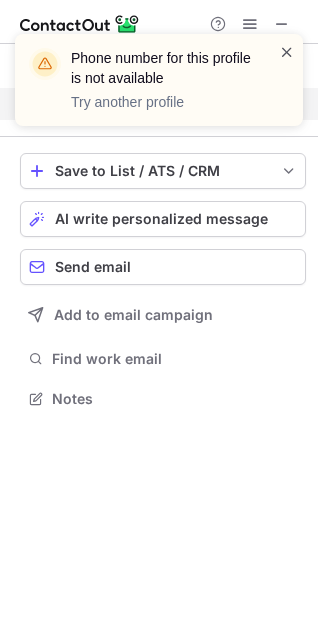 click at bounding box center [287, 52] 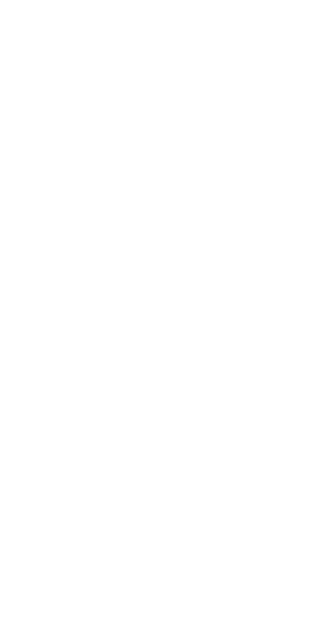 scroll, scrollTop: 0, scrollLeft: 0, axis: both 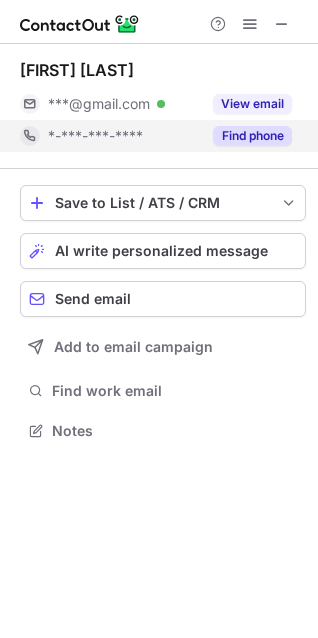 click on "Find phone" at bounding box center [252, 136] 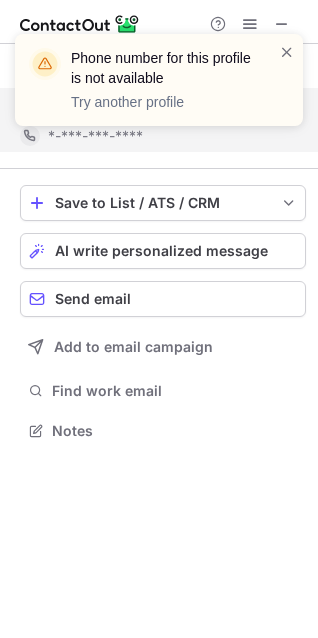 click on "Phone number for this profile is not available Try another profile" at bounding box center (151, 80) 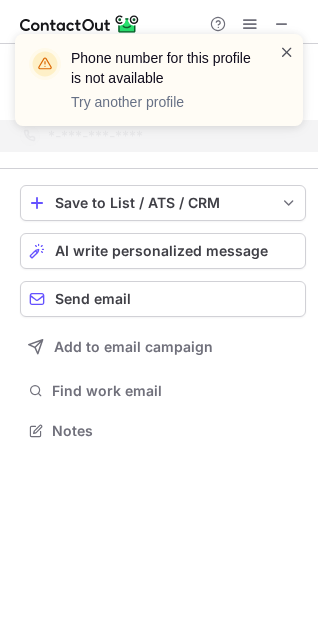 click at bounding box center [287, 52] 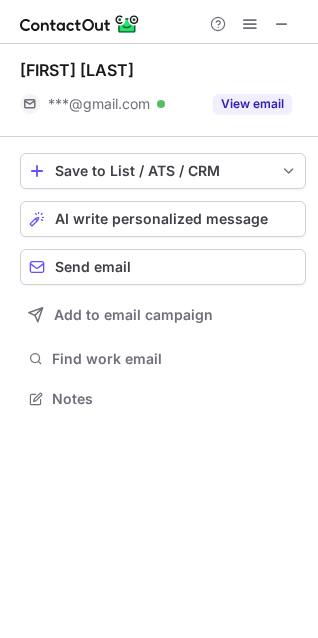 scroll, scrollTop: 385, scrollLeft: 318, axis: both 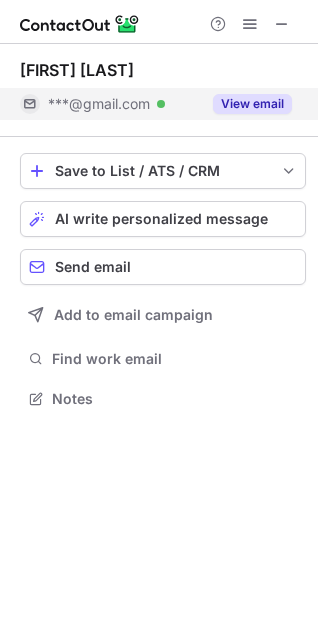 click on "View email" at bounding box center [252, 104] 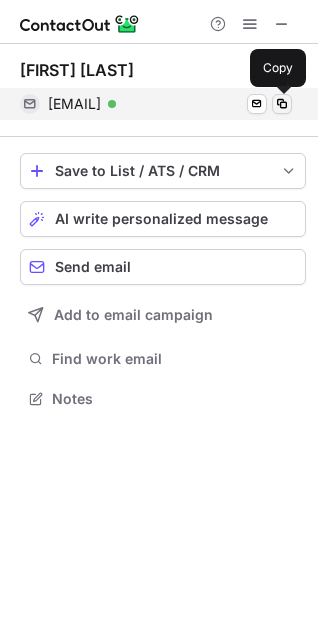 click at bounding box center [282, 104] 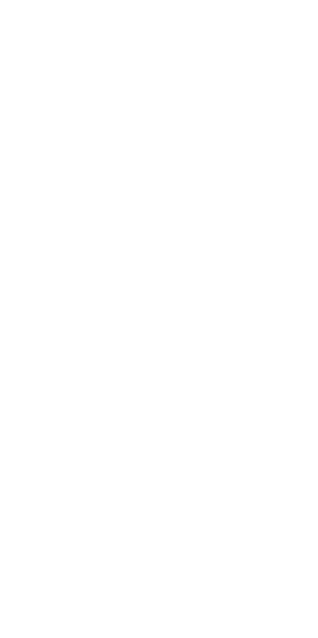 scroll, scrollTop: 0, scrollLeft: 0, axis: both 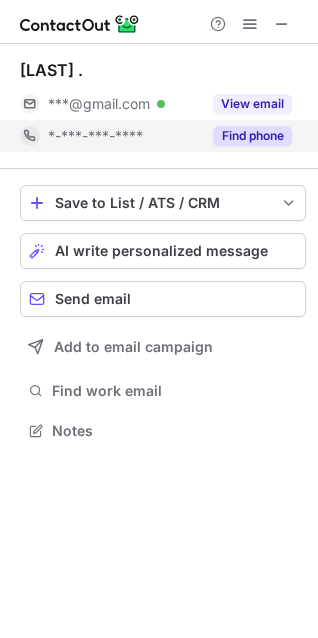 click on "Find phone" at bounding box center [252, 136] 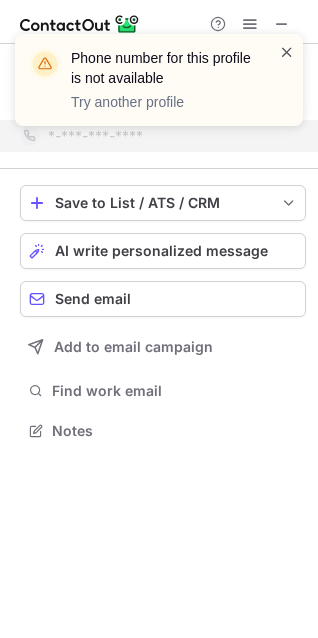 click at bounding box center (287, 52) 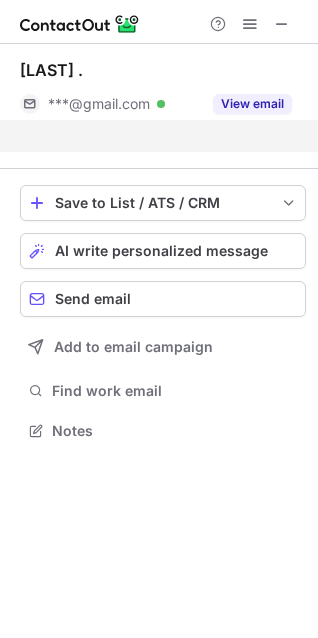 click on "Try another profile" at bounding box center (163, 102) 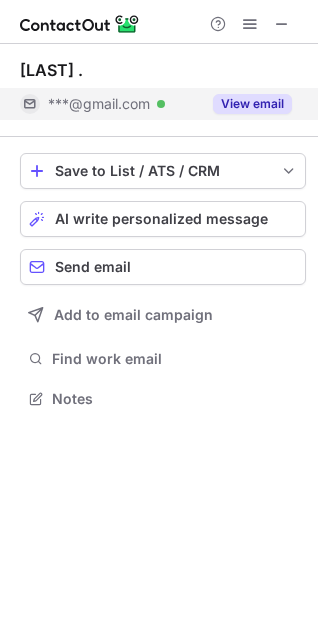 click on "View email" at bounding box center [252, 104] 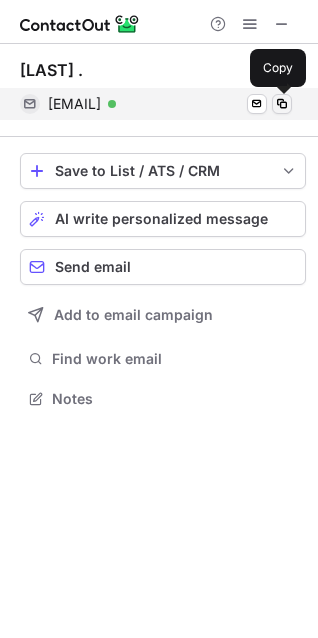 click at bounding box center (282, 104) 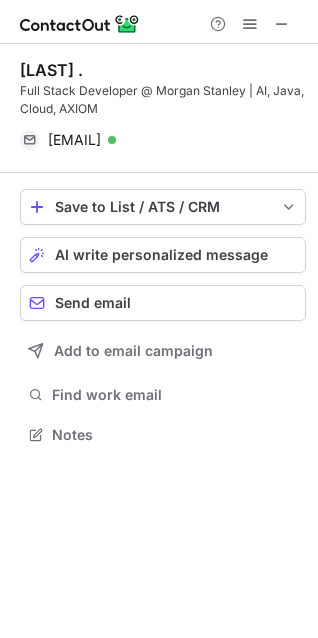 scroll, scrollTop: 10, scrollLeft: 10, axis: both 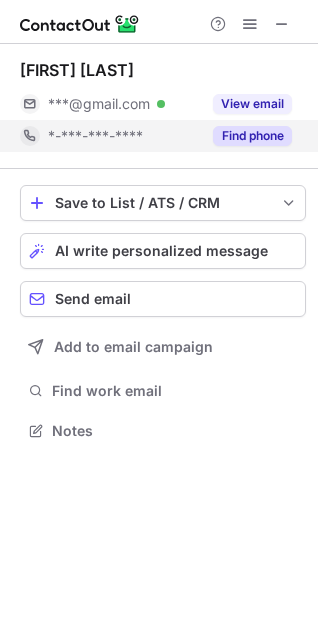click on "Find phone" at bounding box center (252, 136) 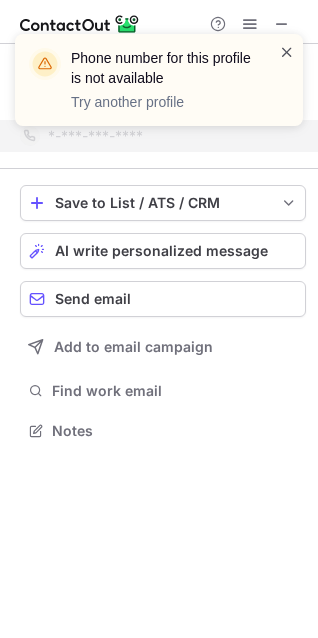 click at bounding box center (287, 52) 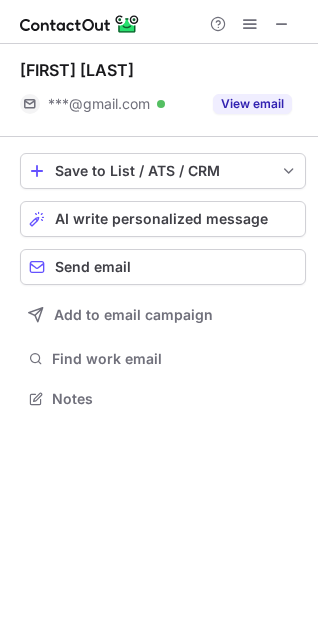 scroll, scrollTop: 385, scrollLeft: 318, axis: both 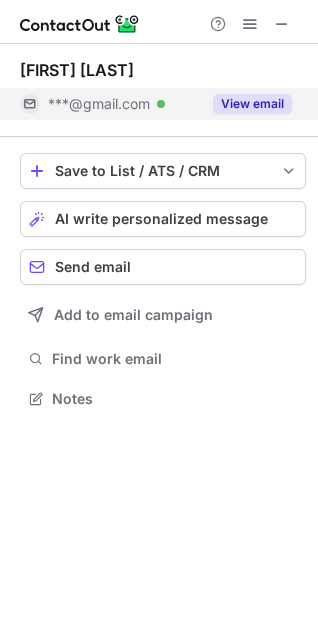 click on "View email" at bounding box center (252, 104) 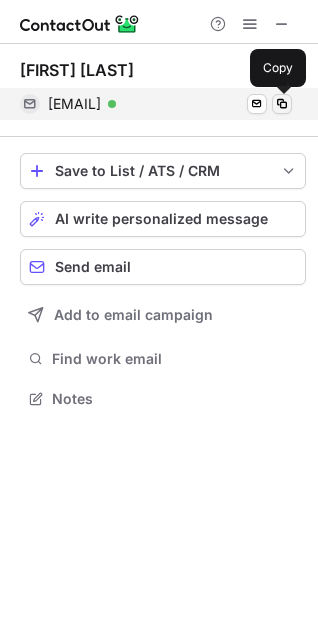 click at bounding box center [282, 104] 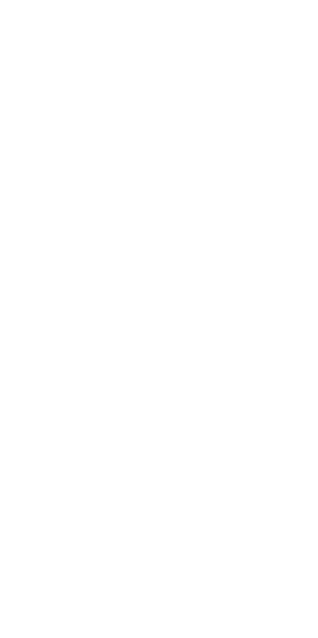 scroll, scrollTop: 0, scrollLeft: 0, axis: both 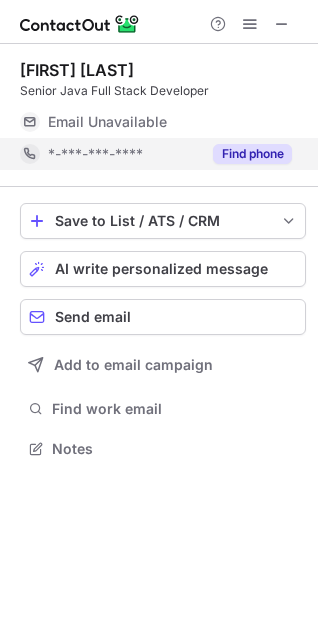 click on "Find phone" at bounding box center [252, 154] 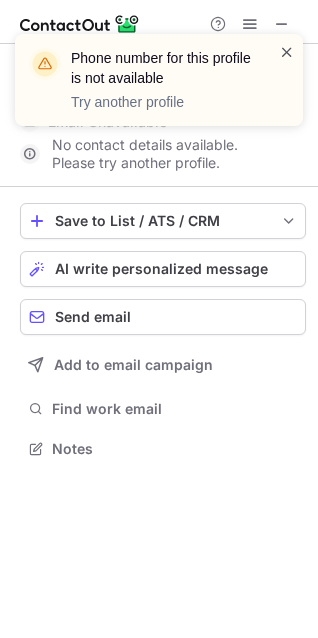 click at bounding box center [287, 52] 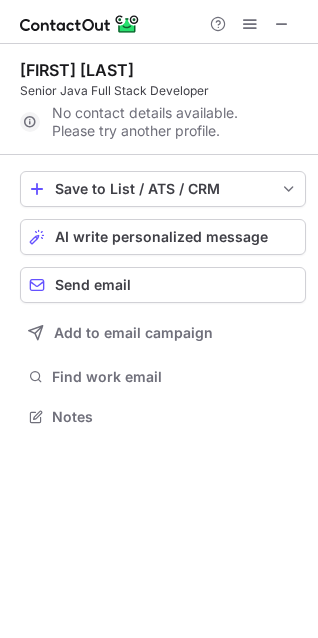 scroll, scrollTop: 403, scrollLeft: 318, axis: both 